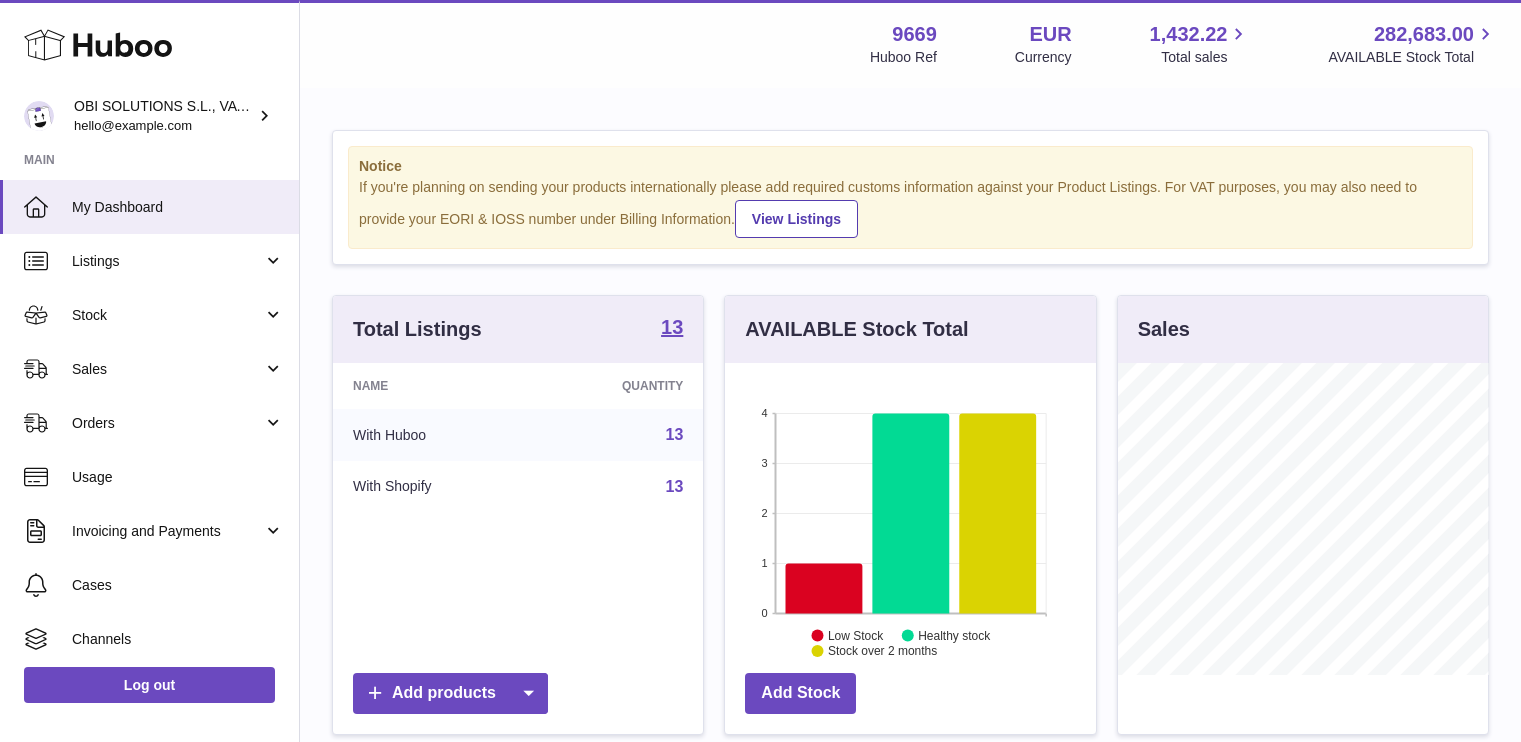 scroll, scrollTop: 0, scrollLeft: 0, axis: both 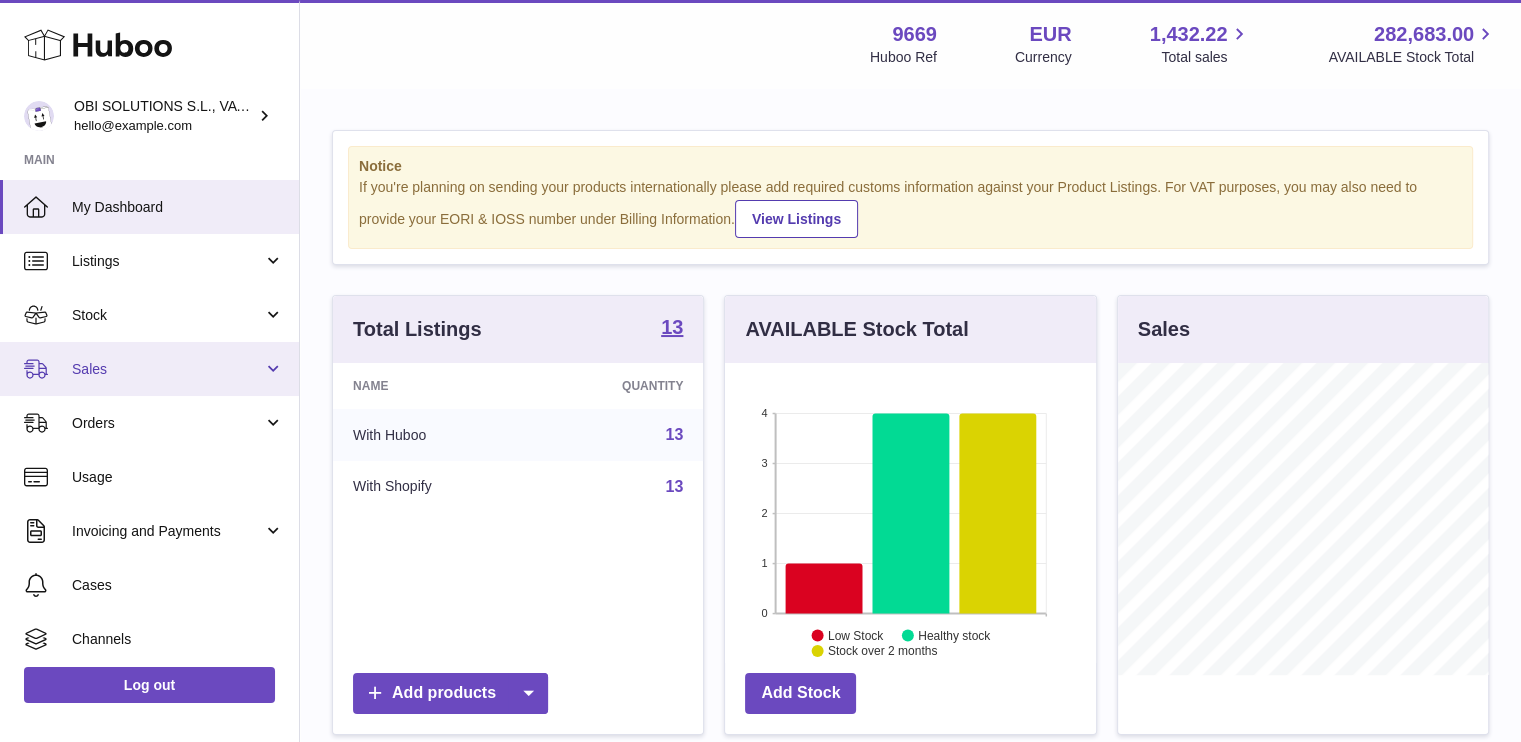 click on "Sales" at bounding box center [149, 369] 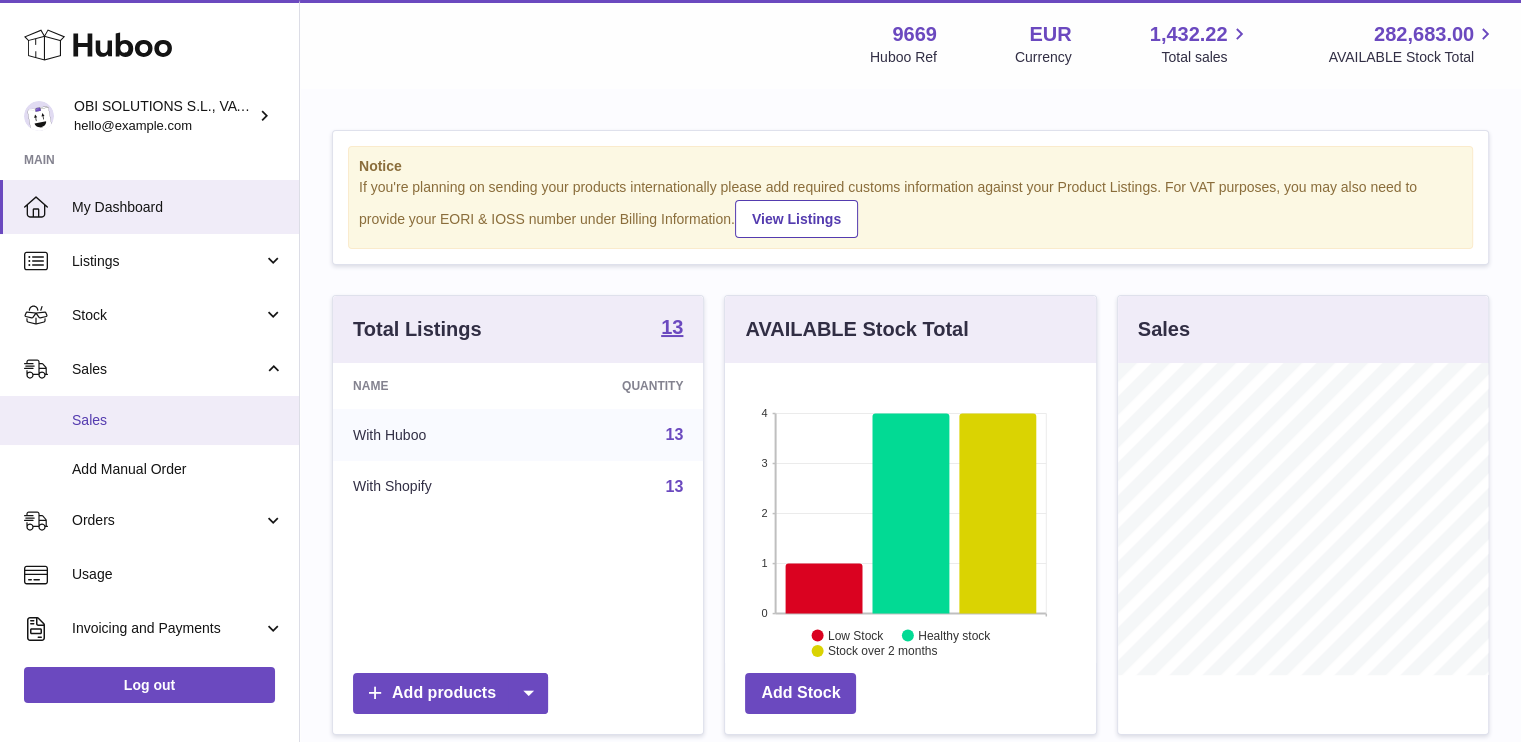 click on "Sales" at bounding box center [178, 420] 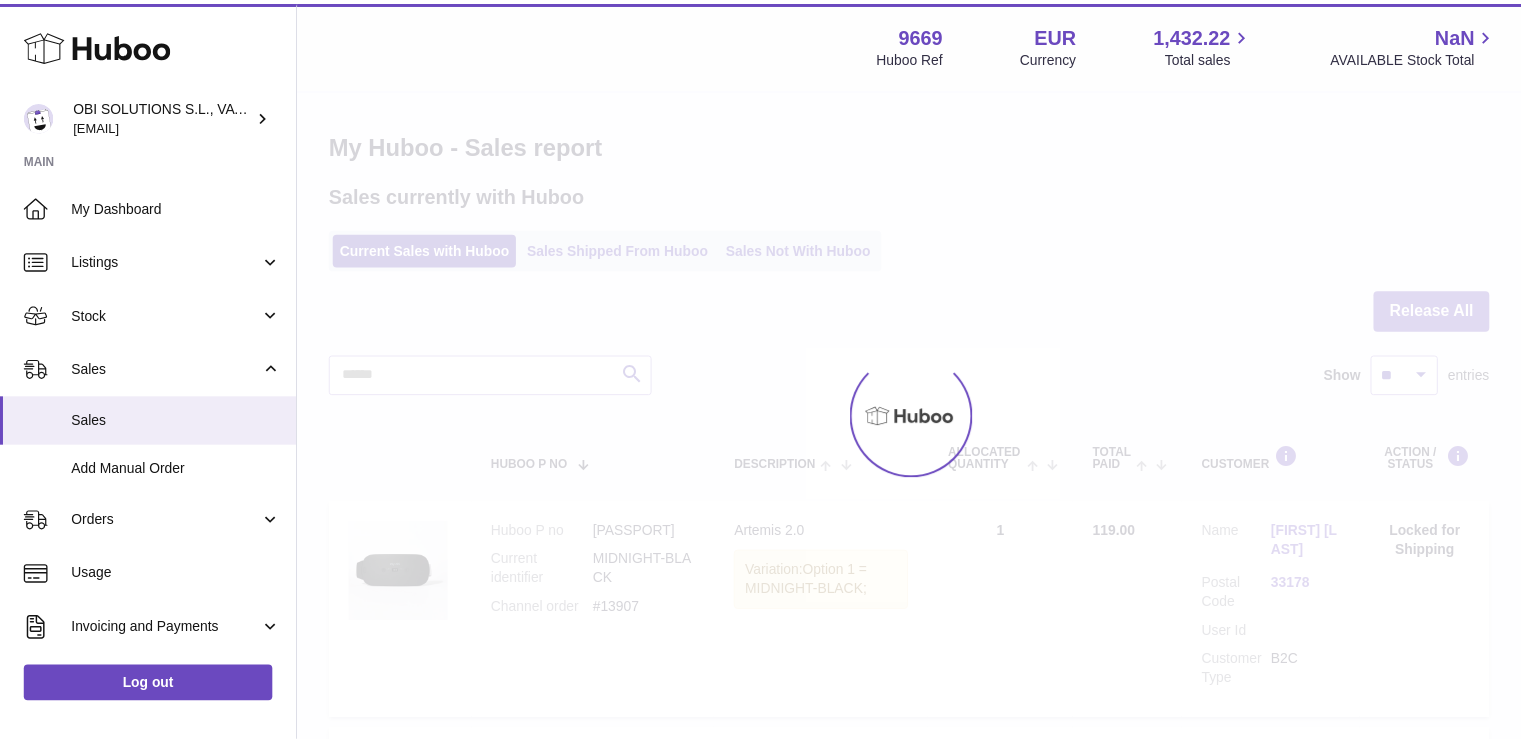 scroll, scrollTop: 0, scrollLeft: 0, axis: both 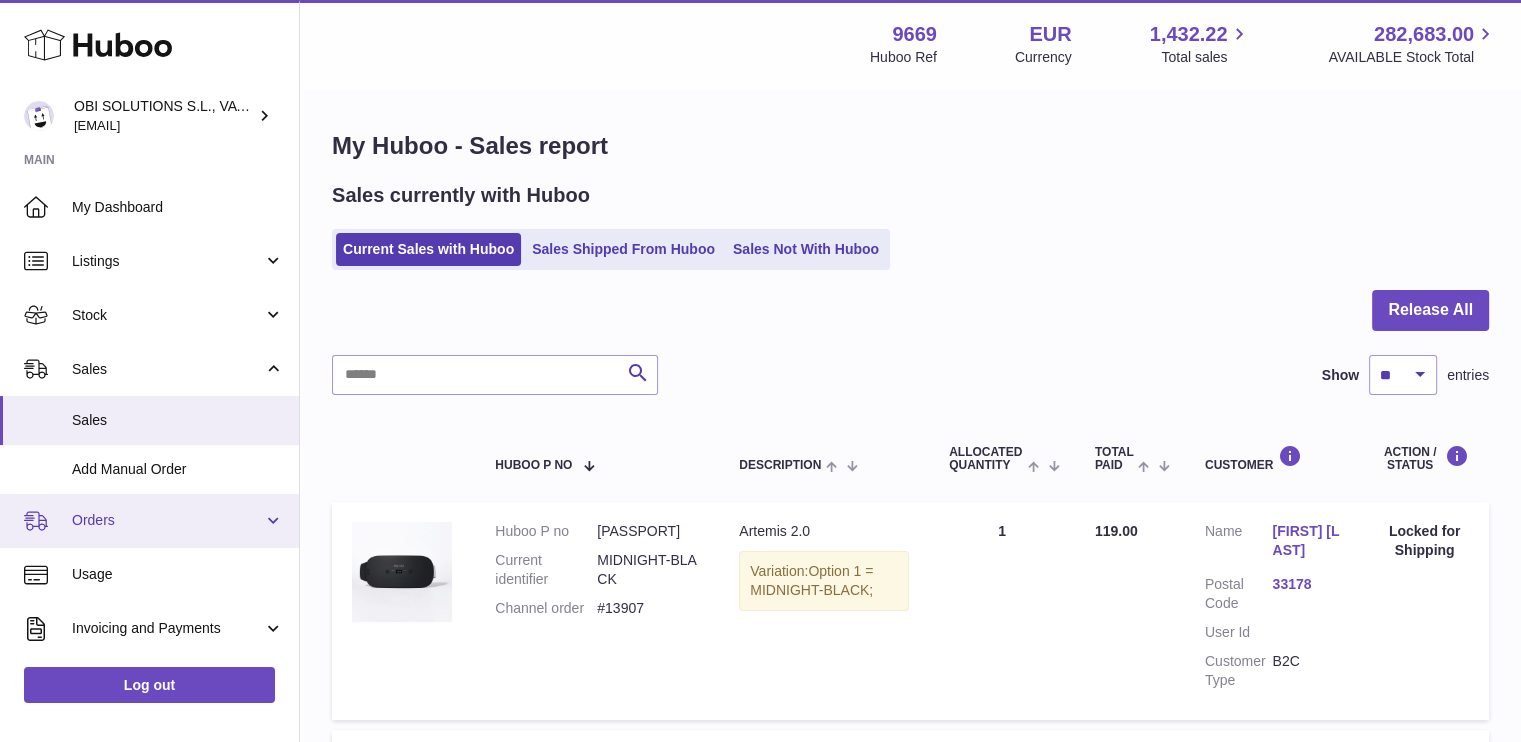 click on "Orders" at bounding box center (167, 520) 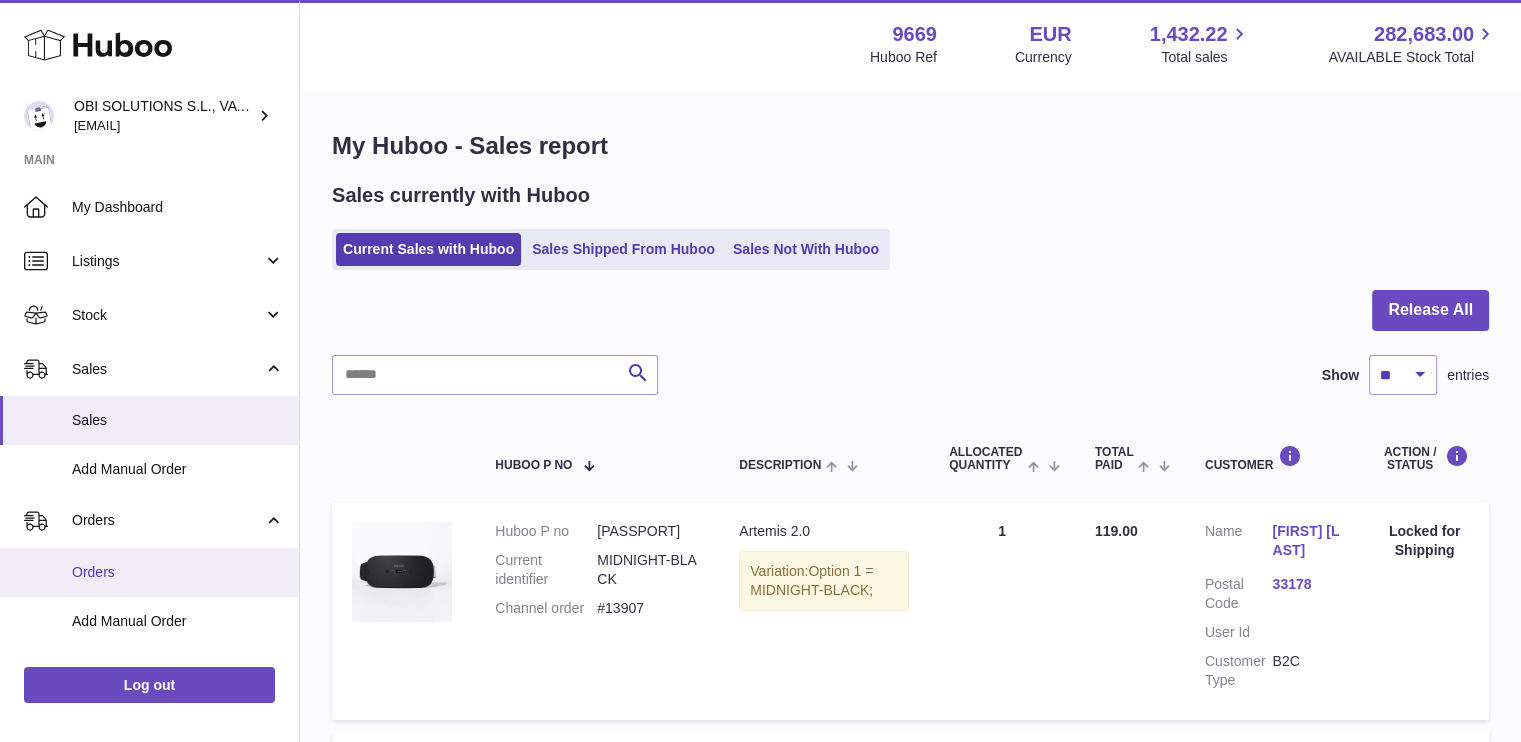 click on "Orders" at bounding box center [178, 572] 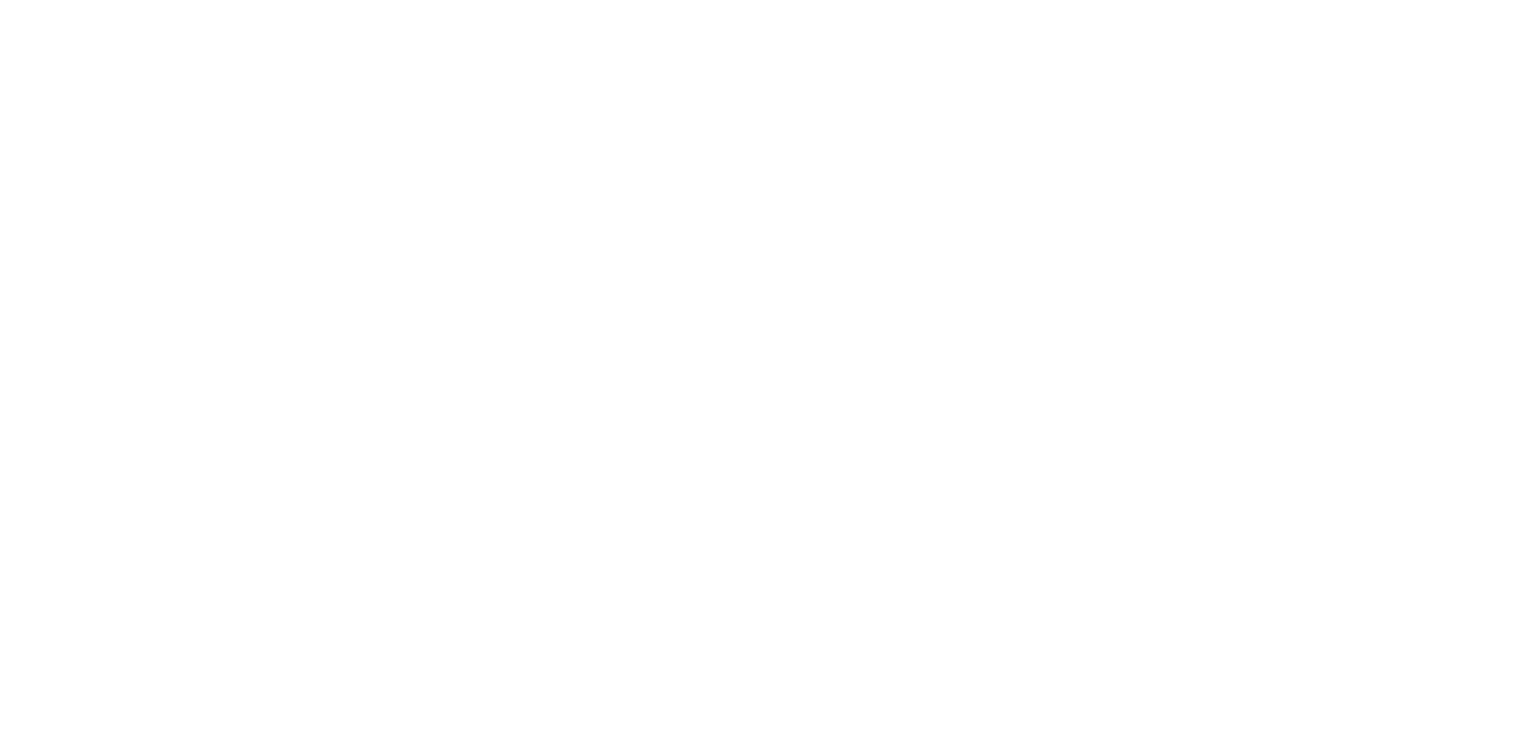 scroll, scrollTop: 0, scrollLeft: 0, axis: both 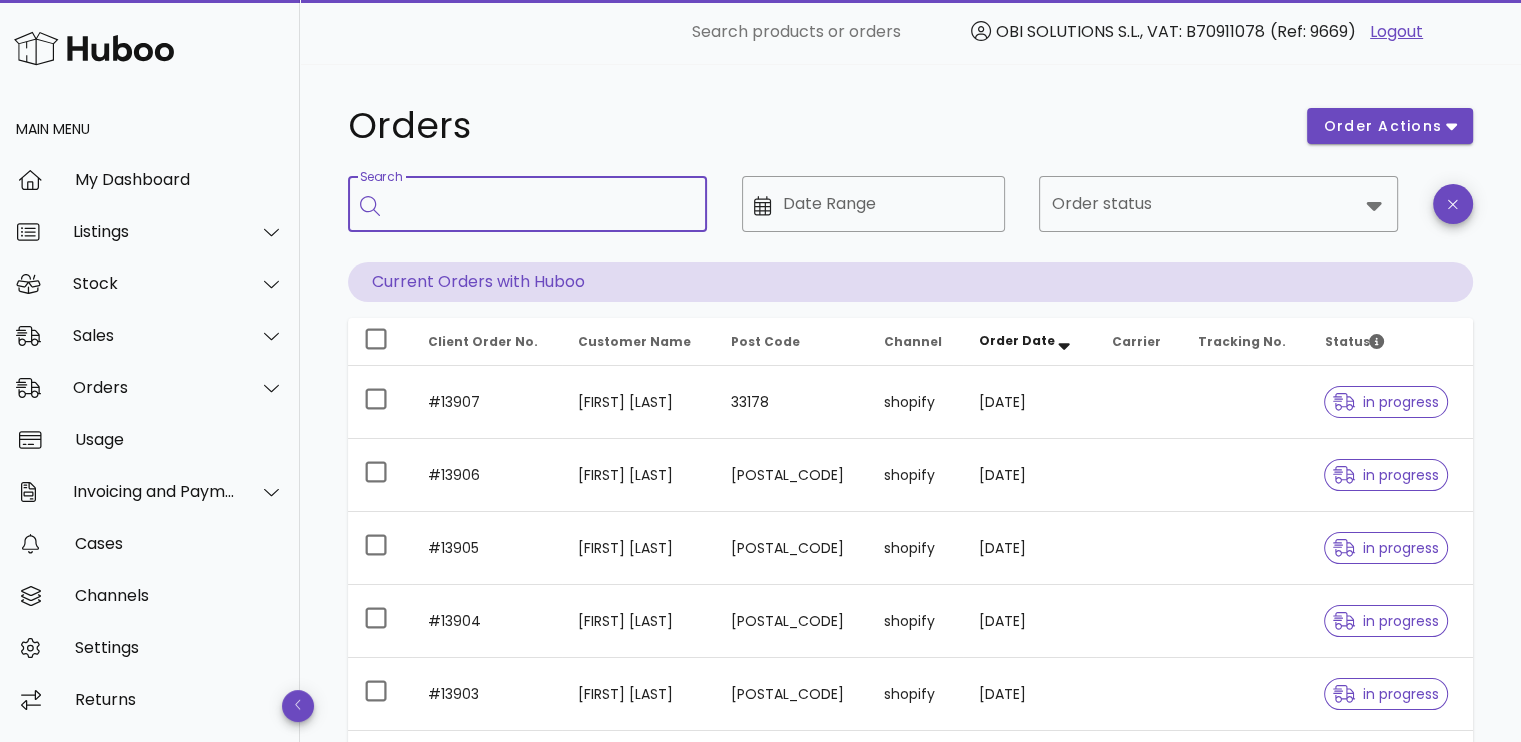 click on "Search" at bounding box center [541, 204] 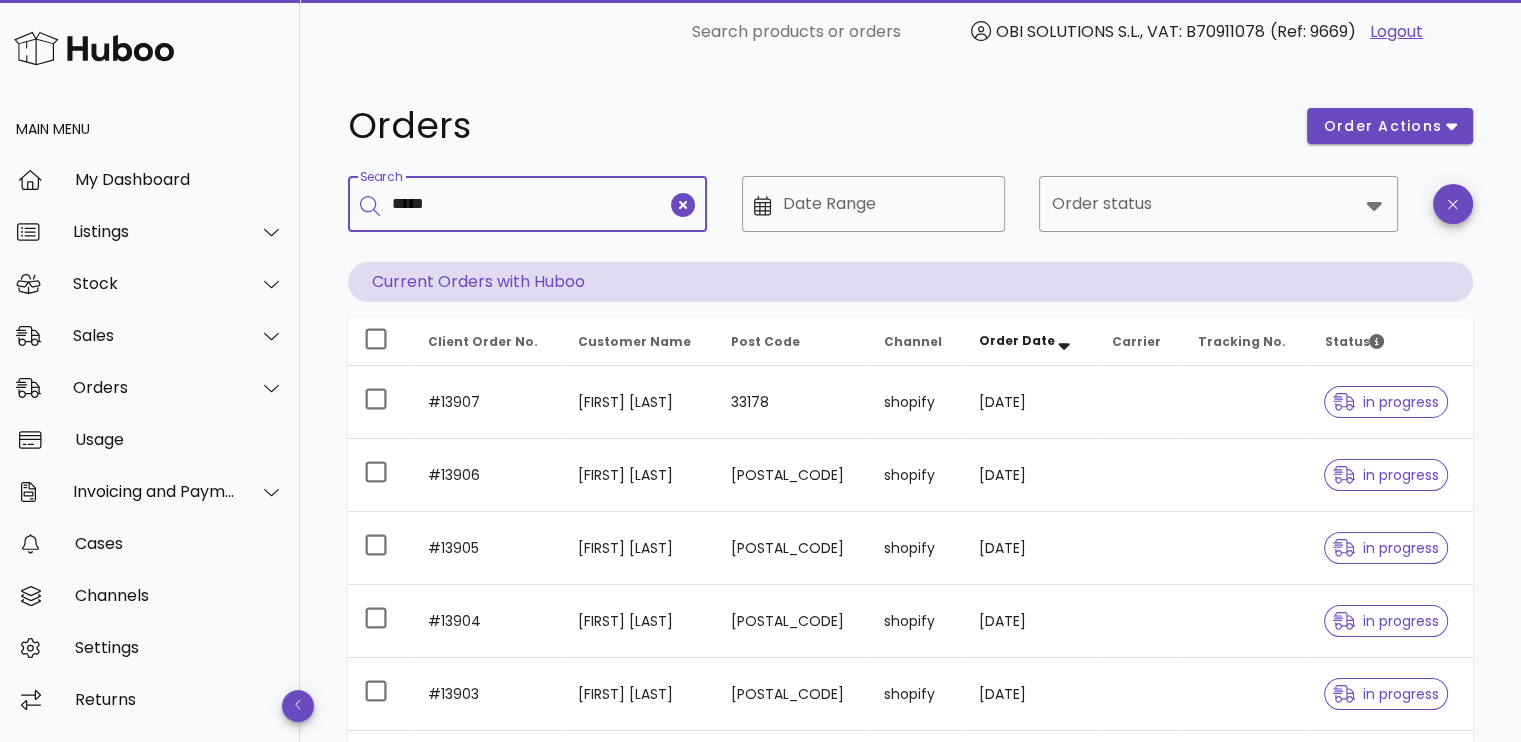 type on "*****" 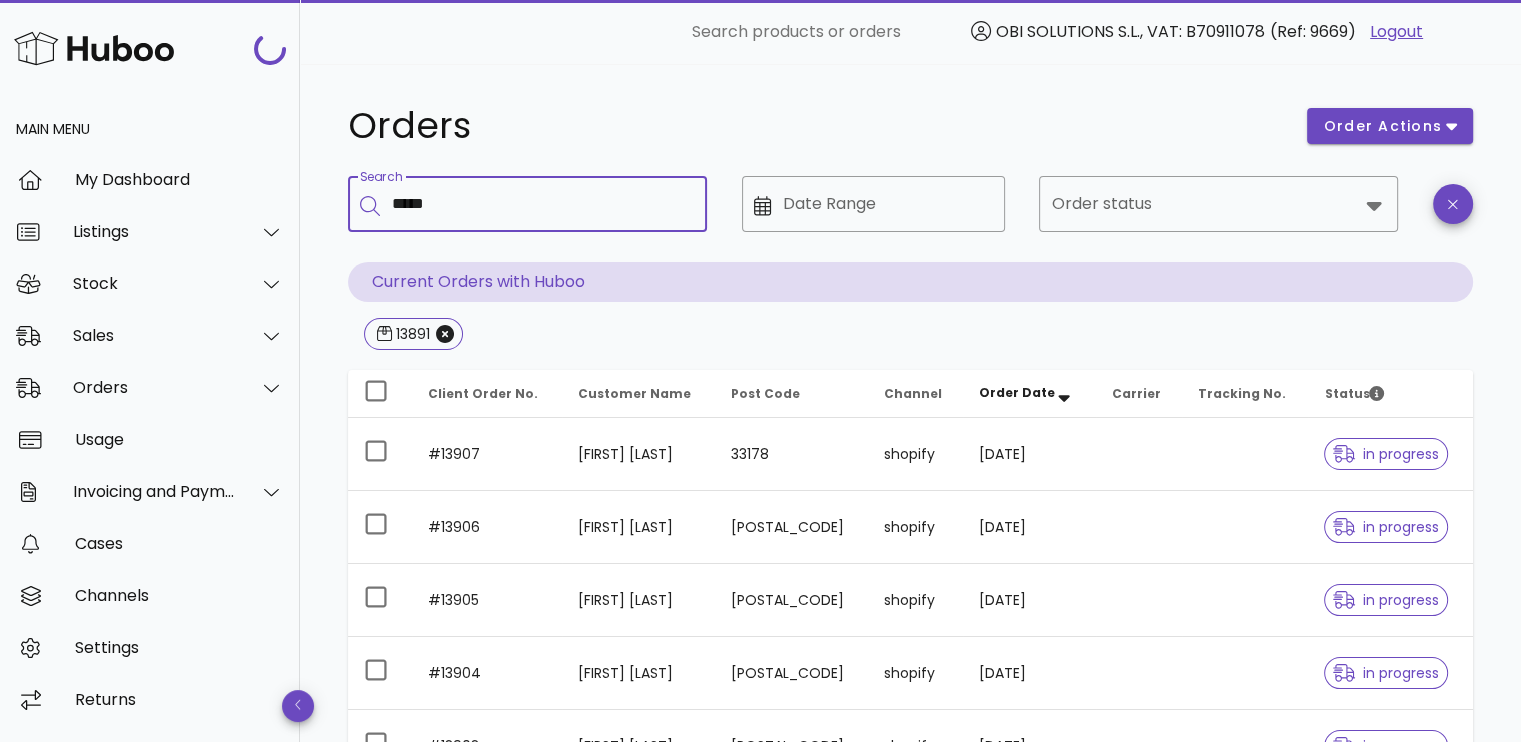 type 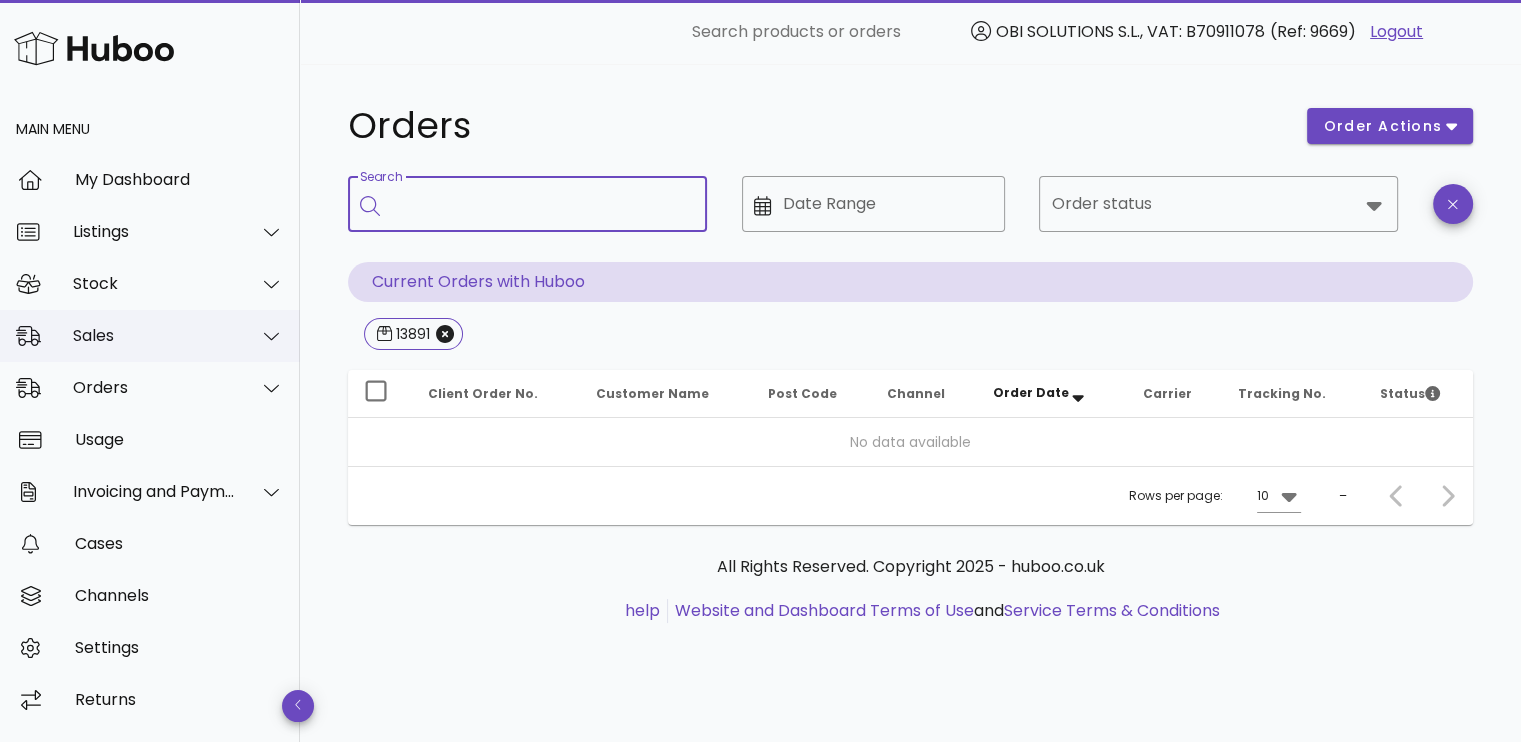 click on "Sales" at bounding box center [150, 336] 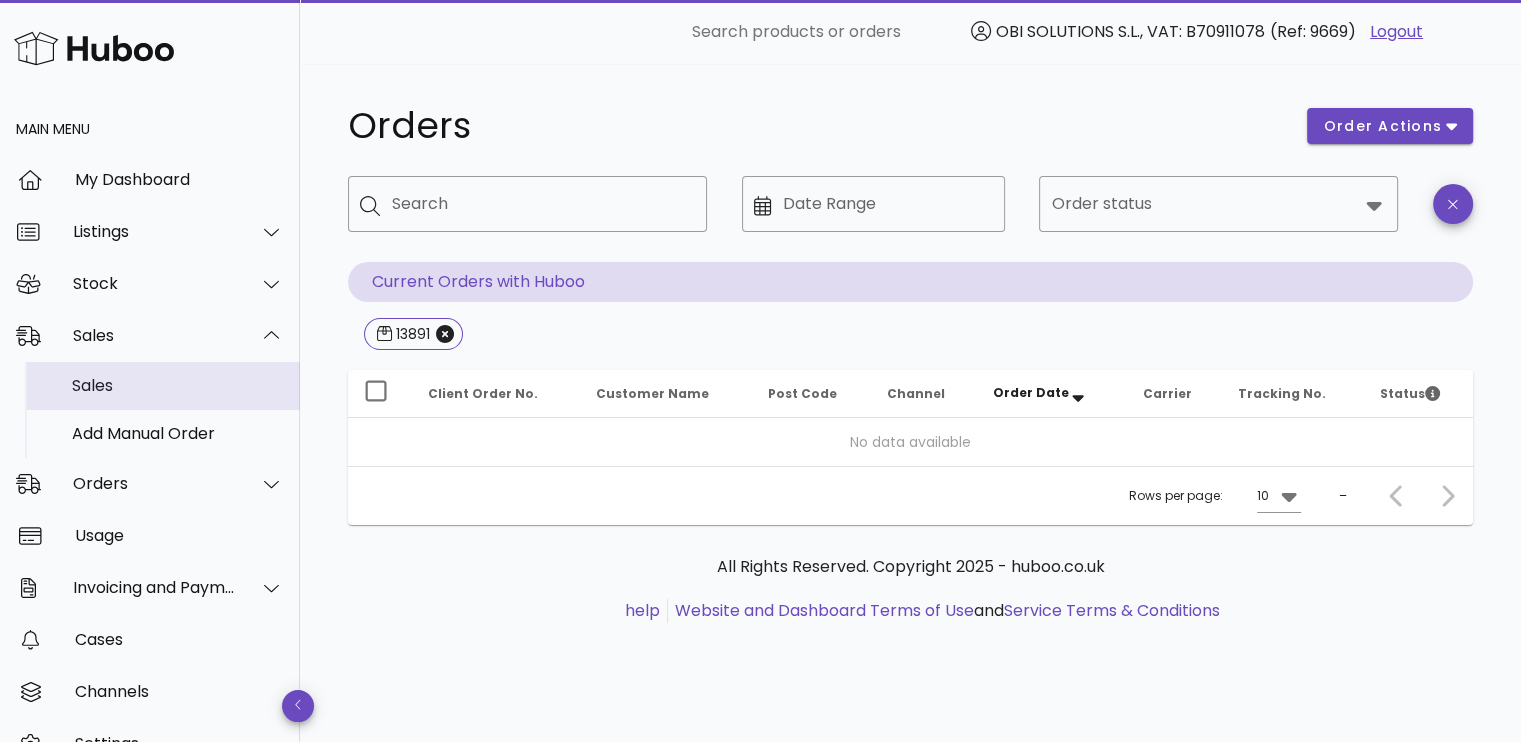 click on "Sales" at bounding box center (178, 385) 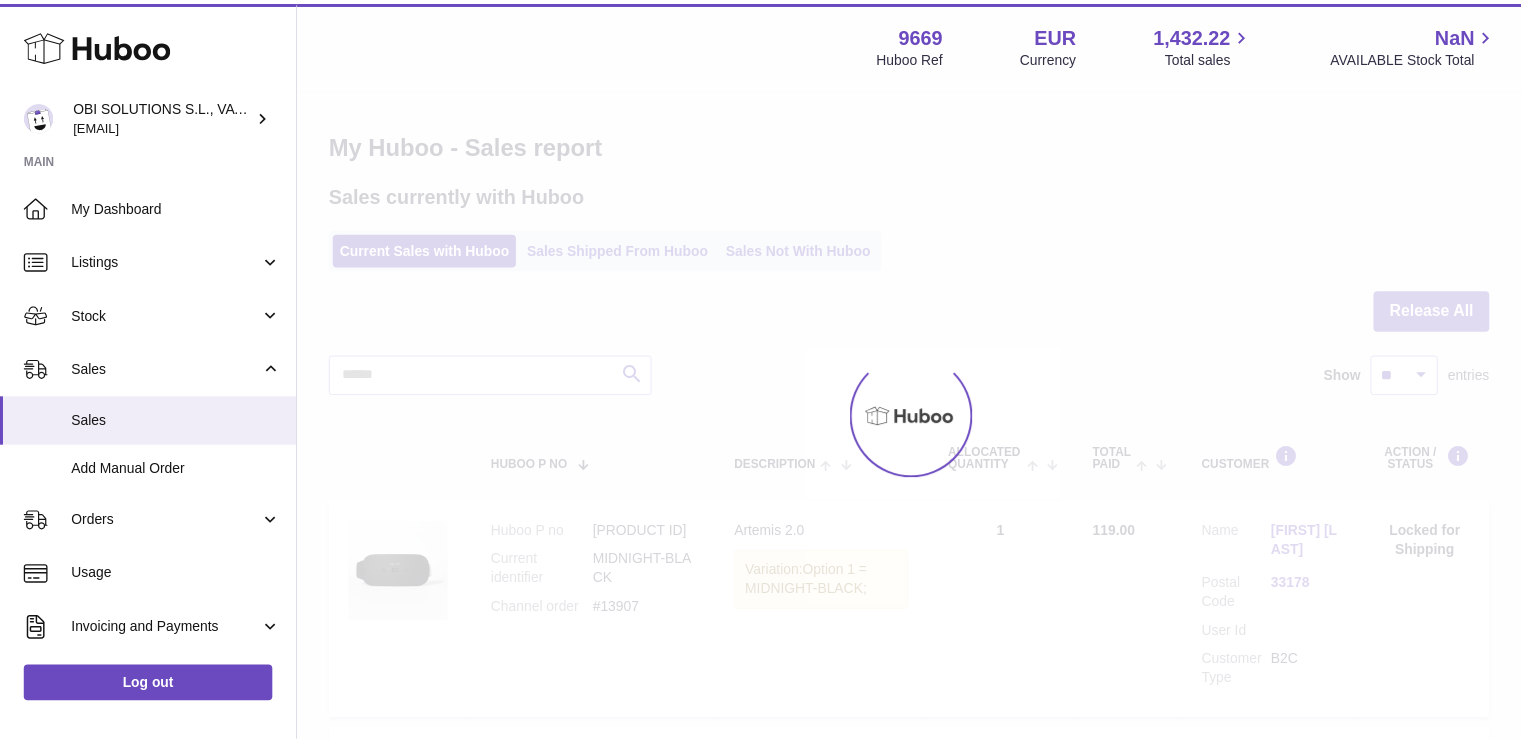 scroll, scrollTop: 0, scrollLeft: 0, axis: both 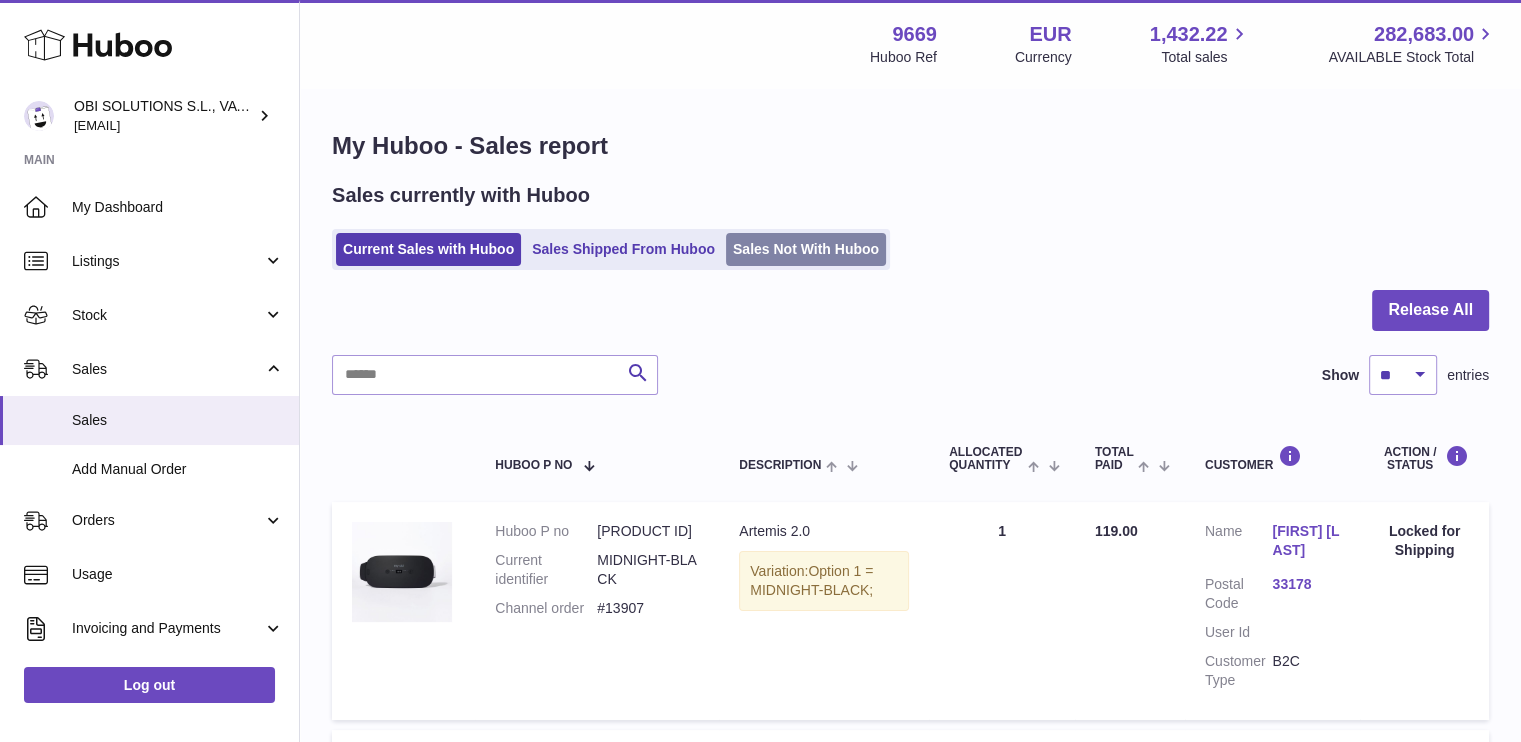 click on "Sales Not With Huboo" at bounding box center [806, 249] 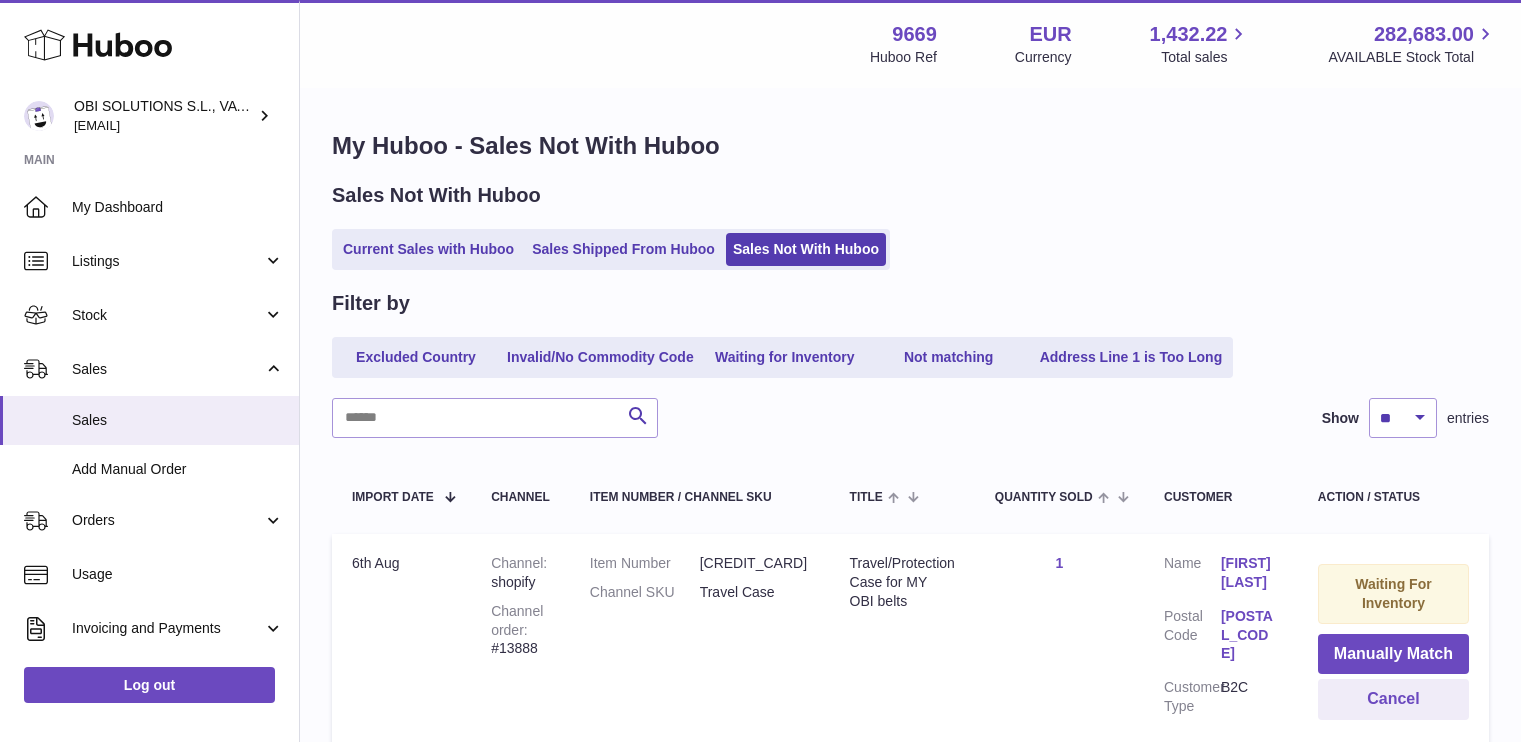 scroll, scrollTop: 0, scrollLeft: 0, axis: both 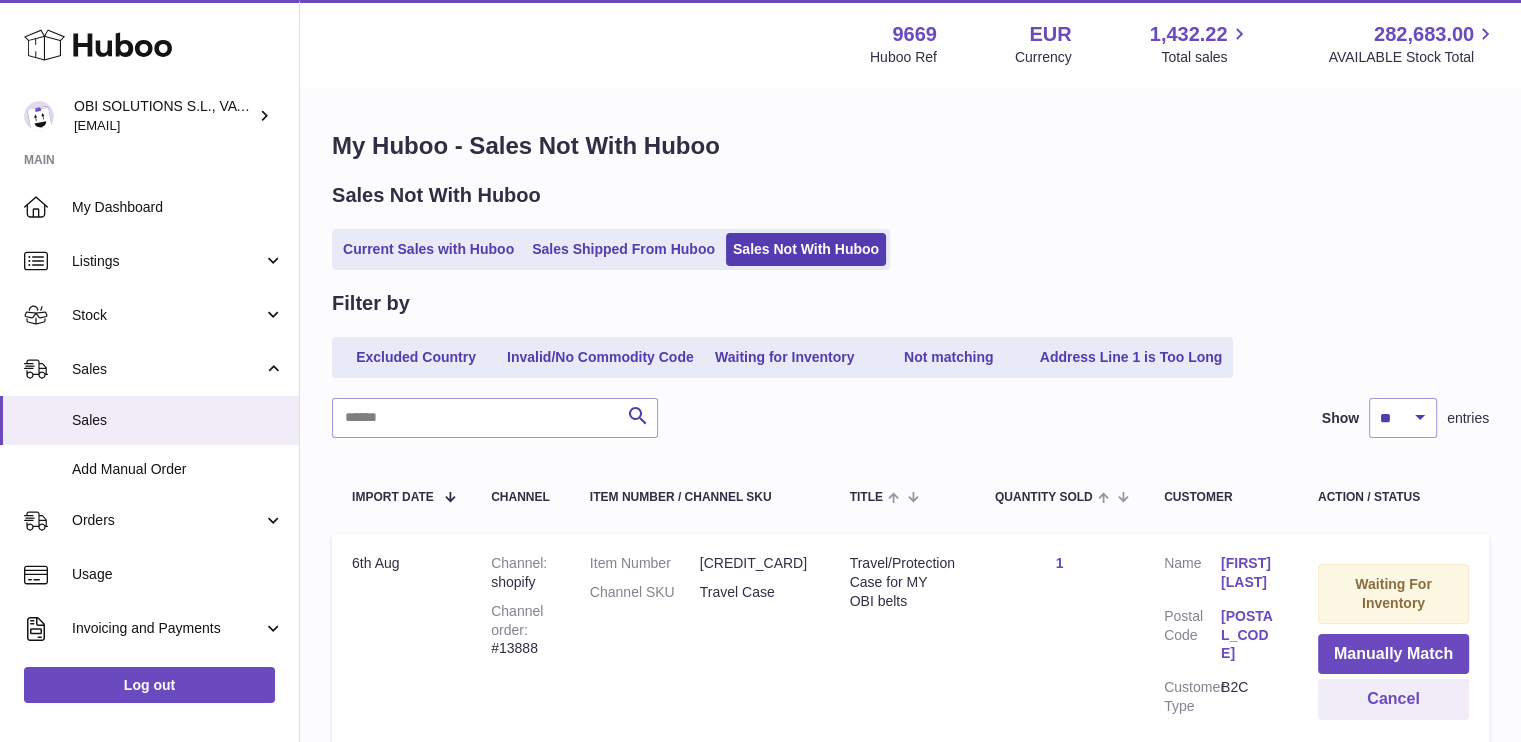 click on "Sales Shipped From Huboo" at bounding box center (623, 249) 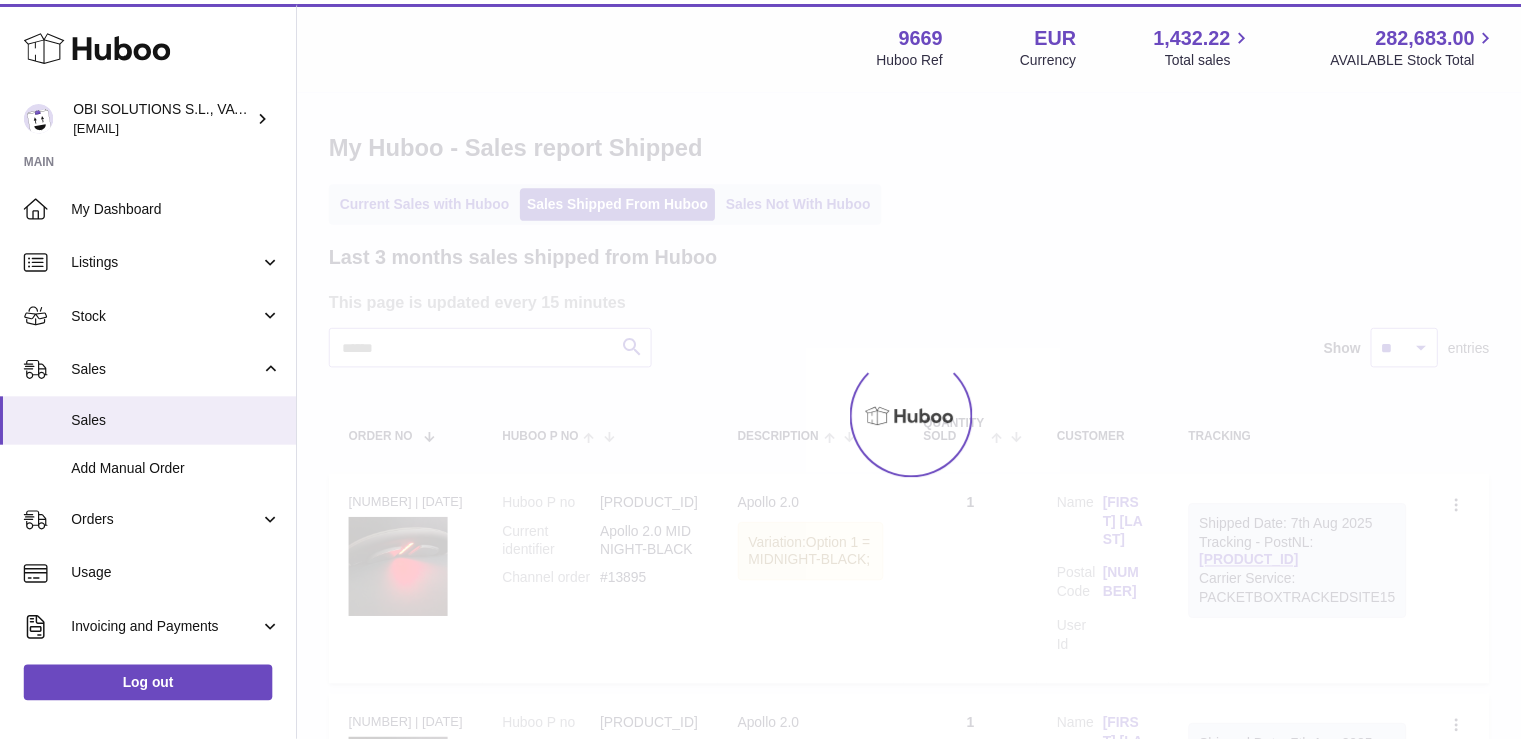 scroll, scrollTop: 0, scrollLeft: 0, axis: both 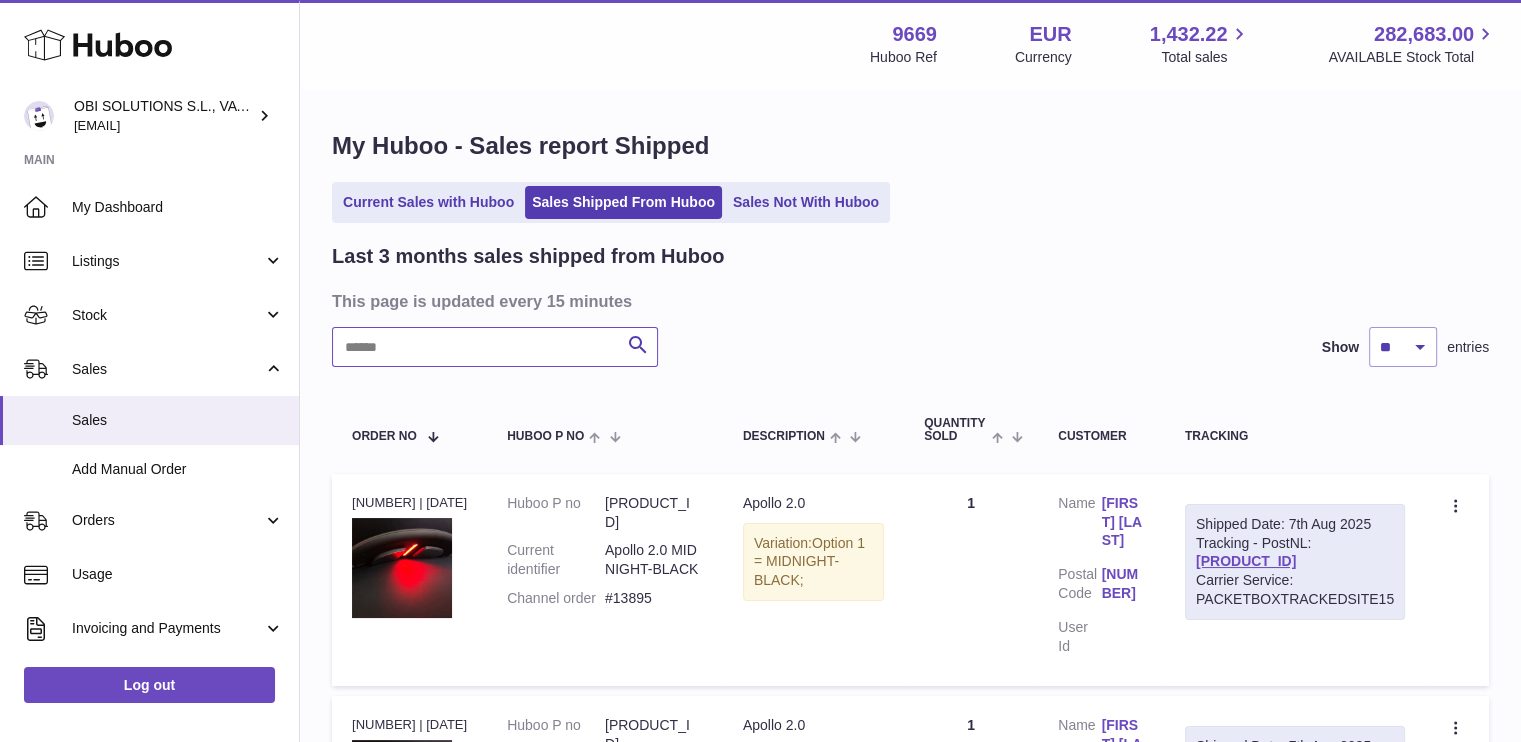 click at bounding box center (495, 347) 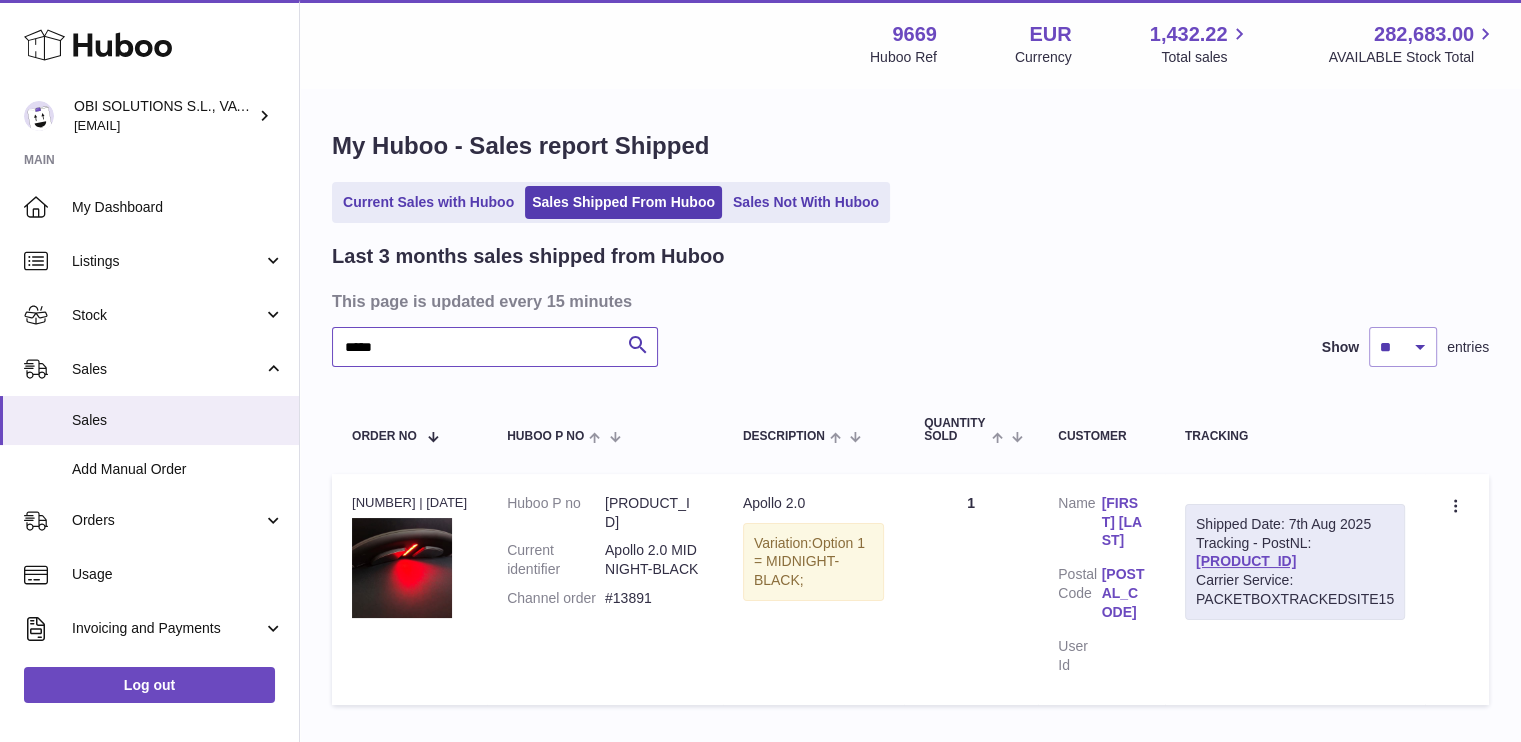 type on "*****" 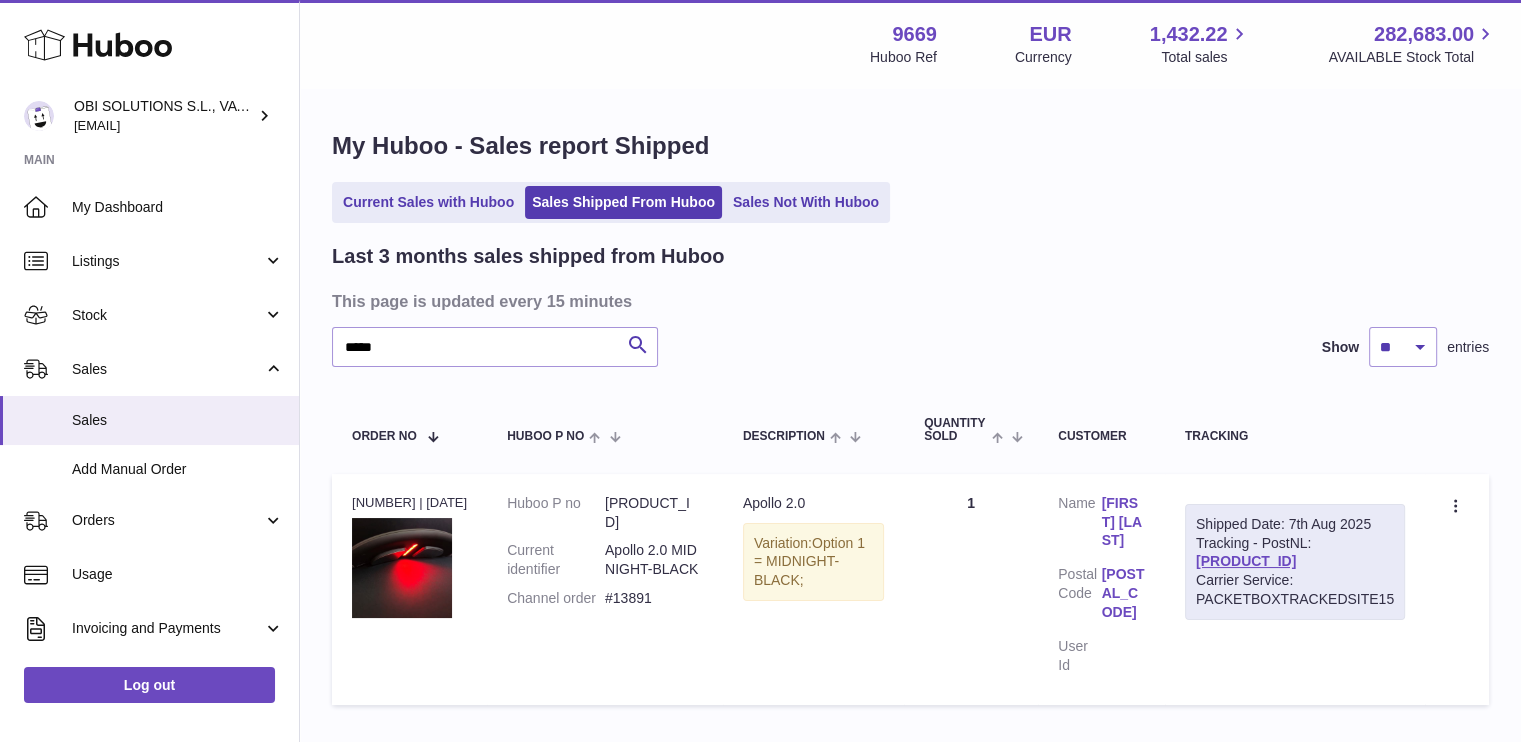 click on "[FIRST] [LAST]" at bounding box center [1123, 522] 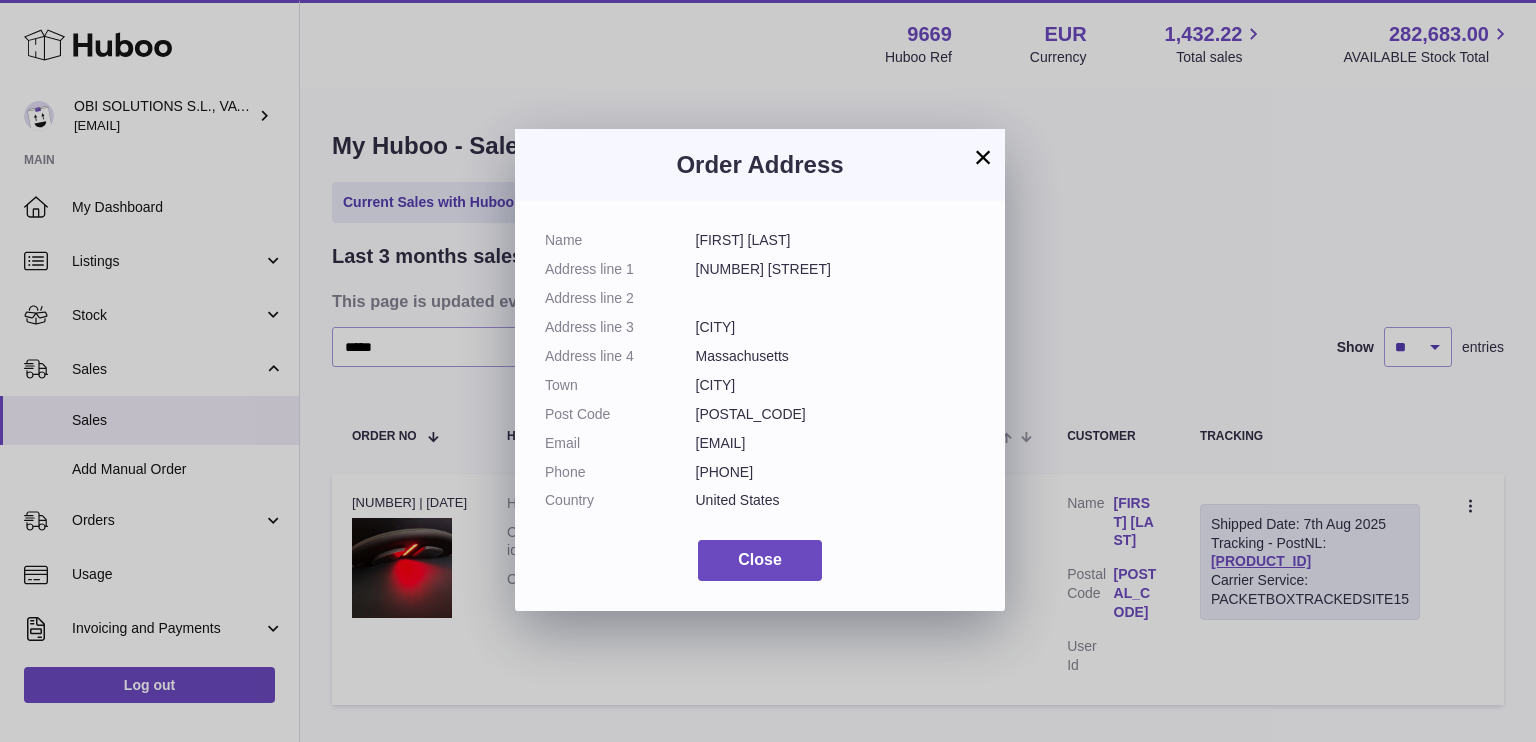 click on "×" at bounding box center (983, 157) 